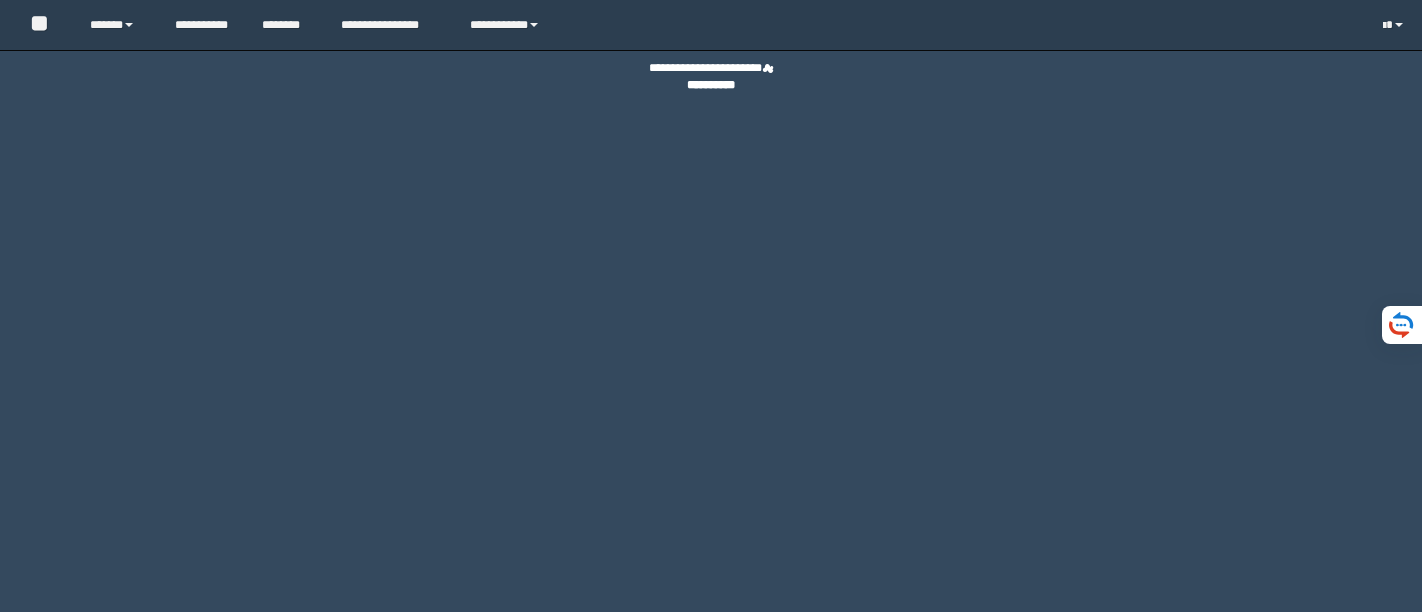 scroll, scrollTop: 0, scrollLeft: 0, axis: both 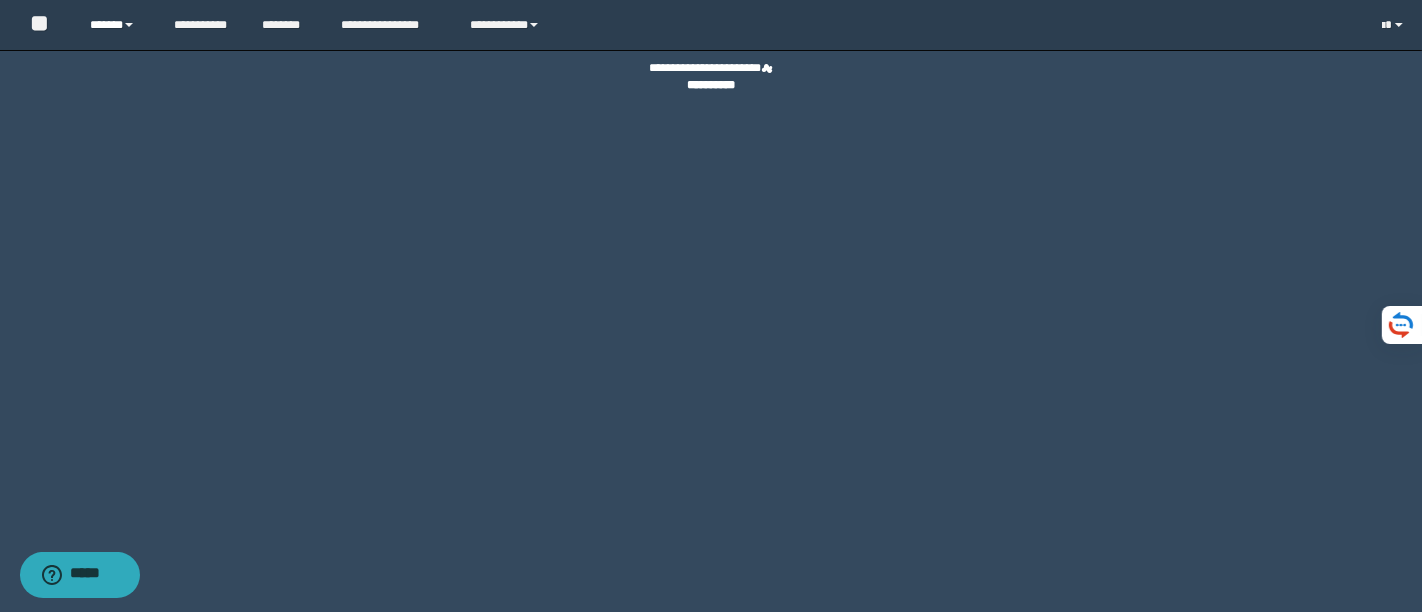 click on "******" at bounding box center (117, 25) 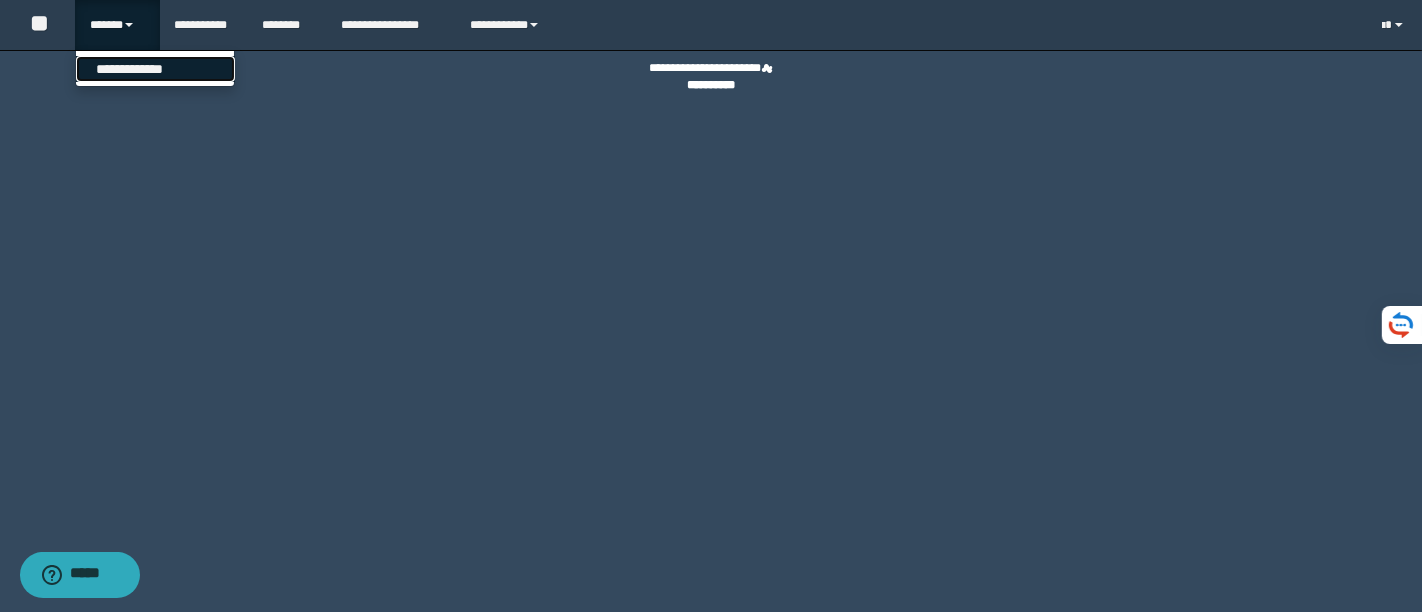 click on "**********" at bounding box center (155, 69) 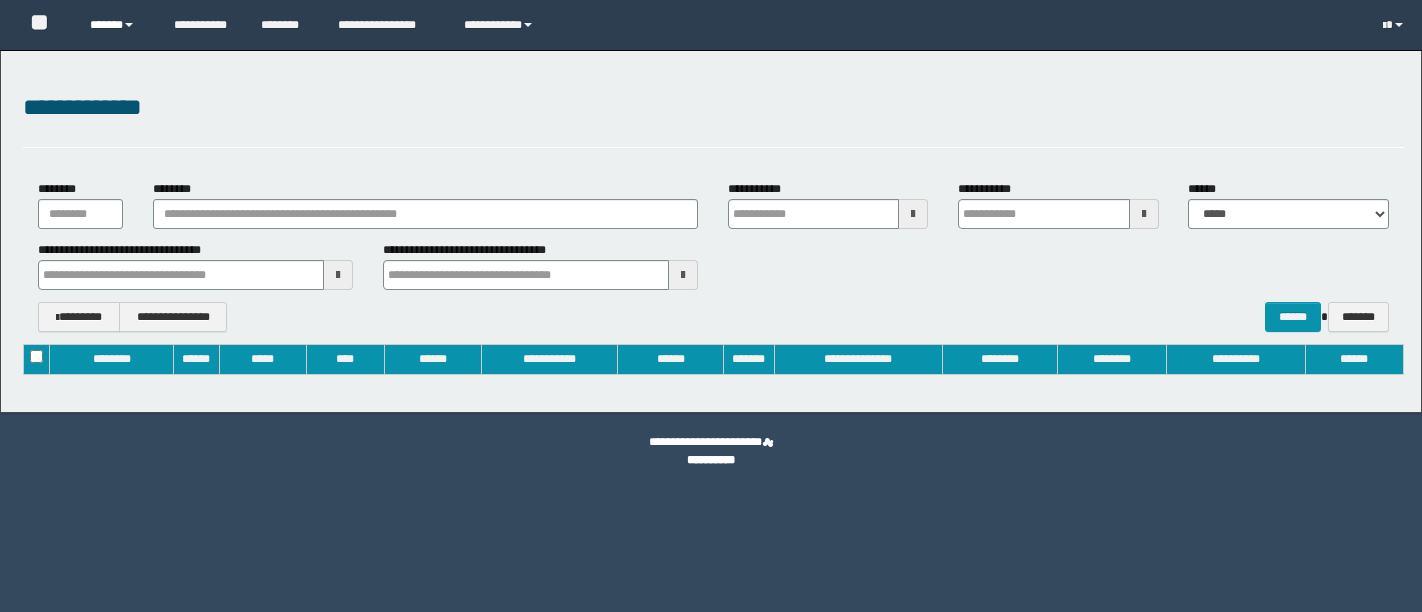 type on "**********" 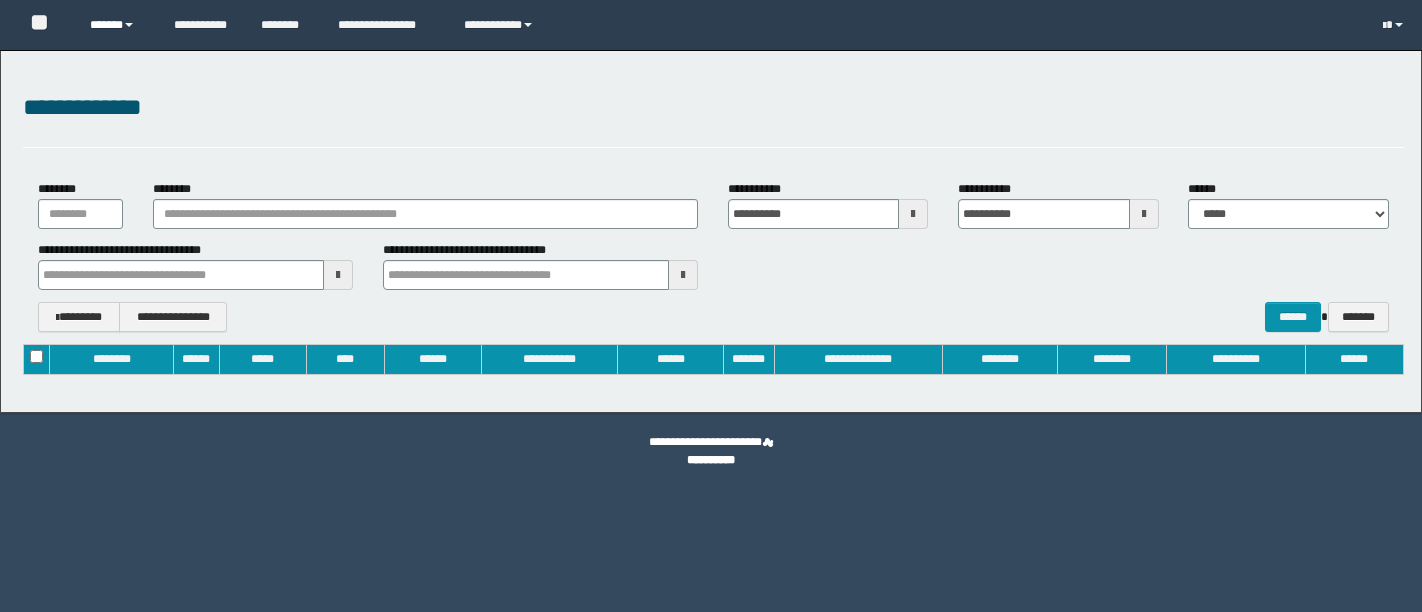 scroll, scrollTop: 0, scrollLeft: 0, axis: both 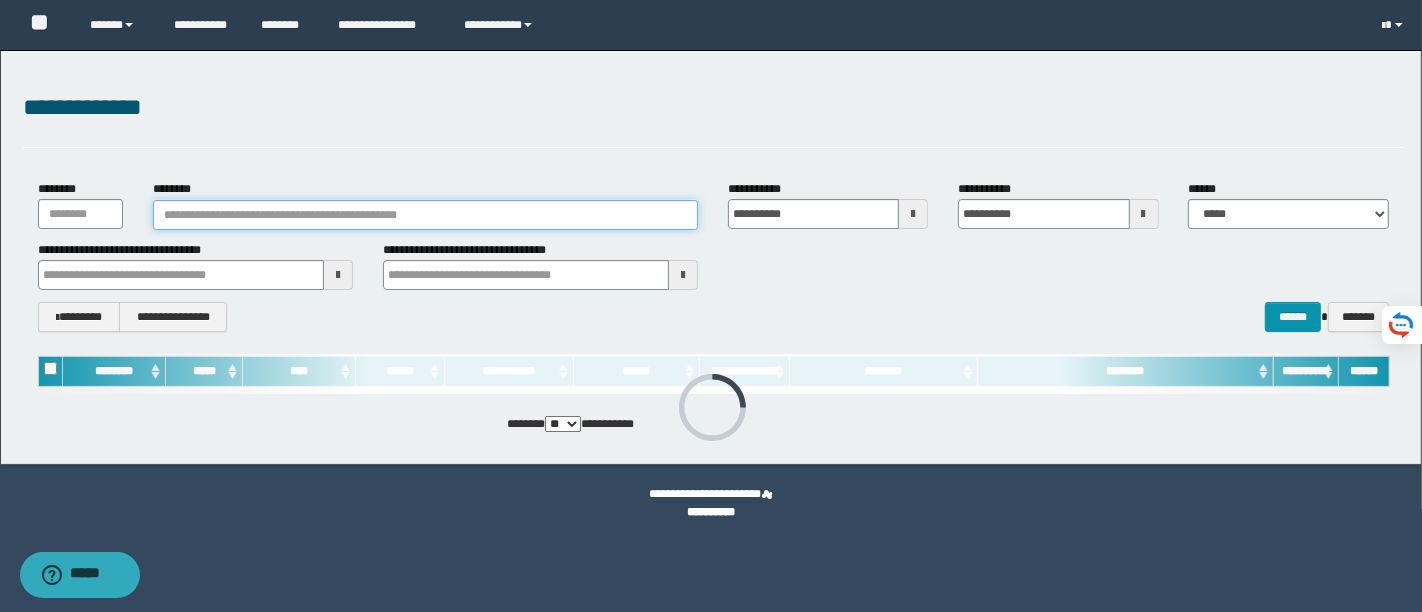 click on "********" at bounding box center (425, 215) 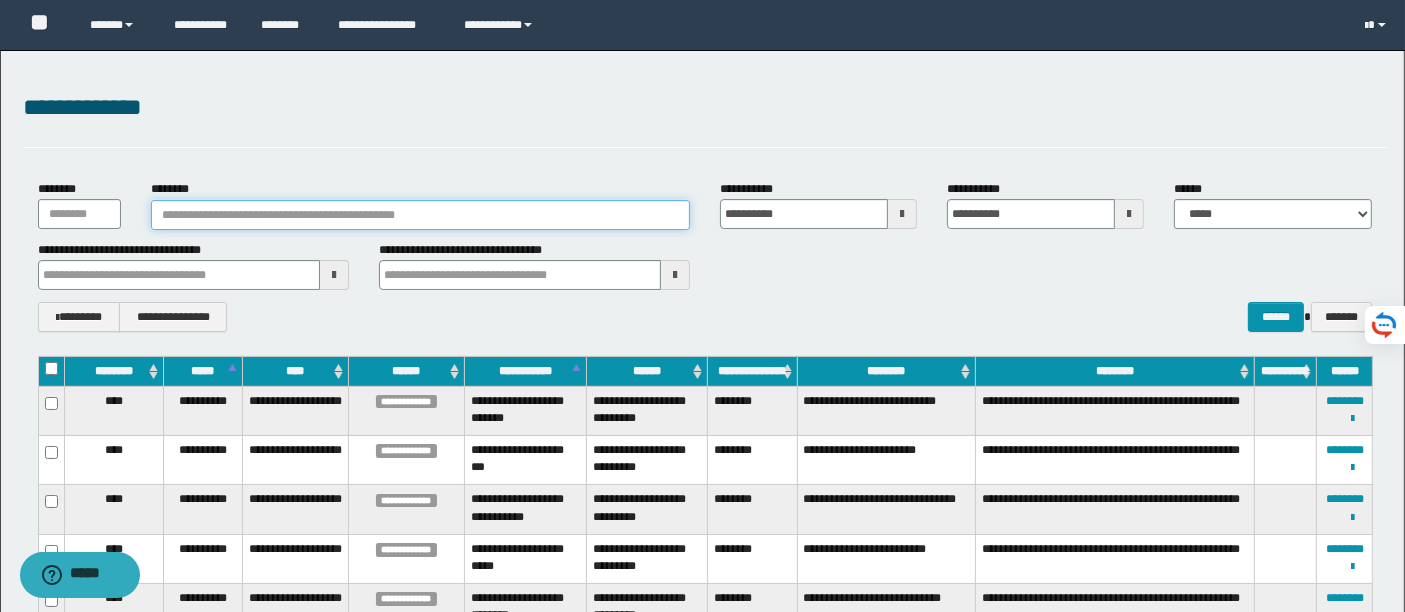 paste on "********" 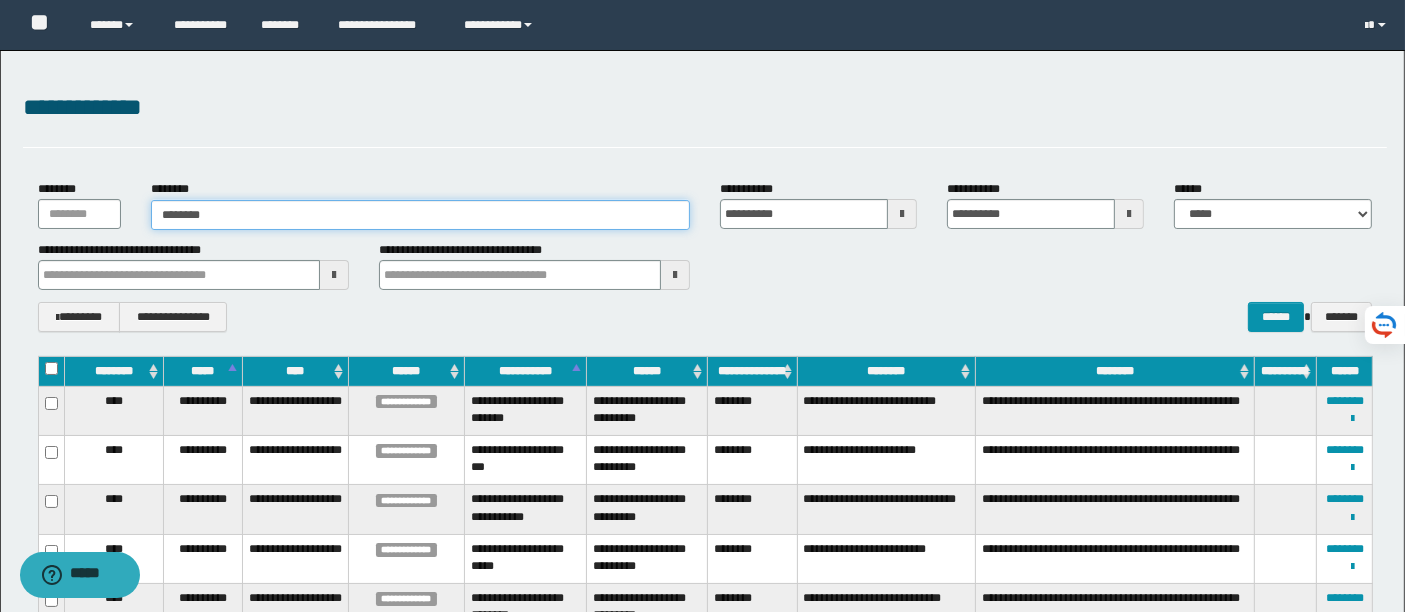 type on "********" 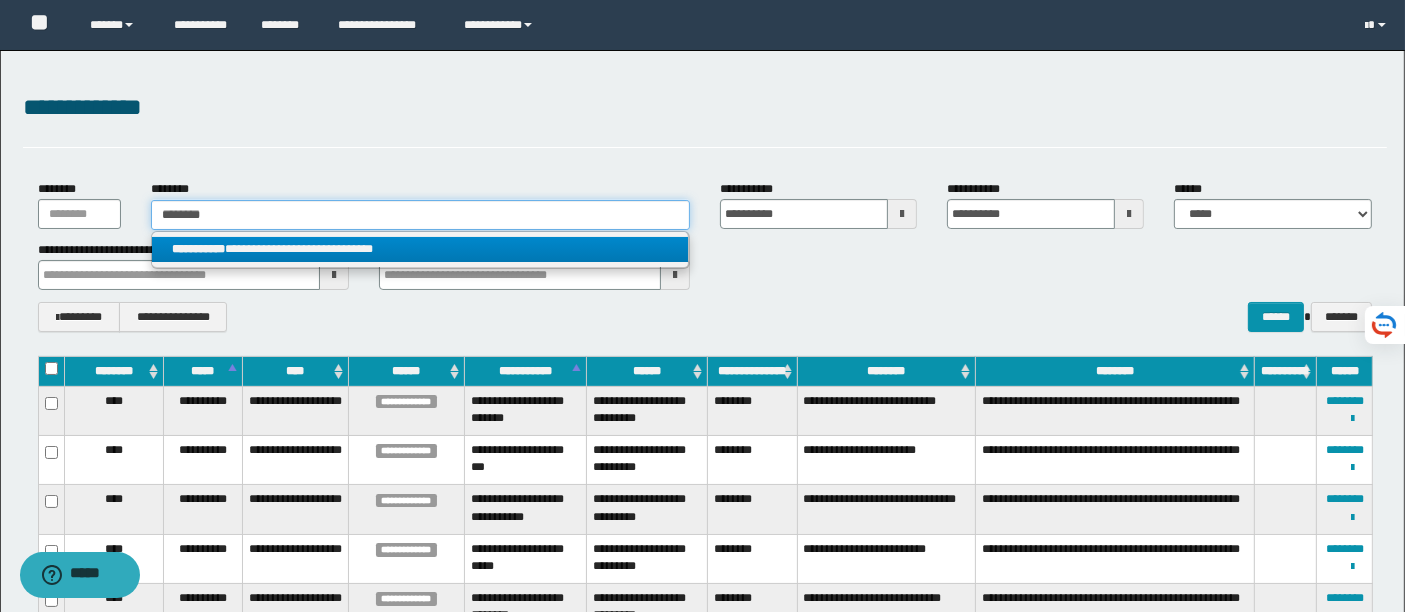 type on "********" 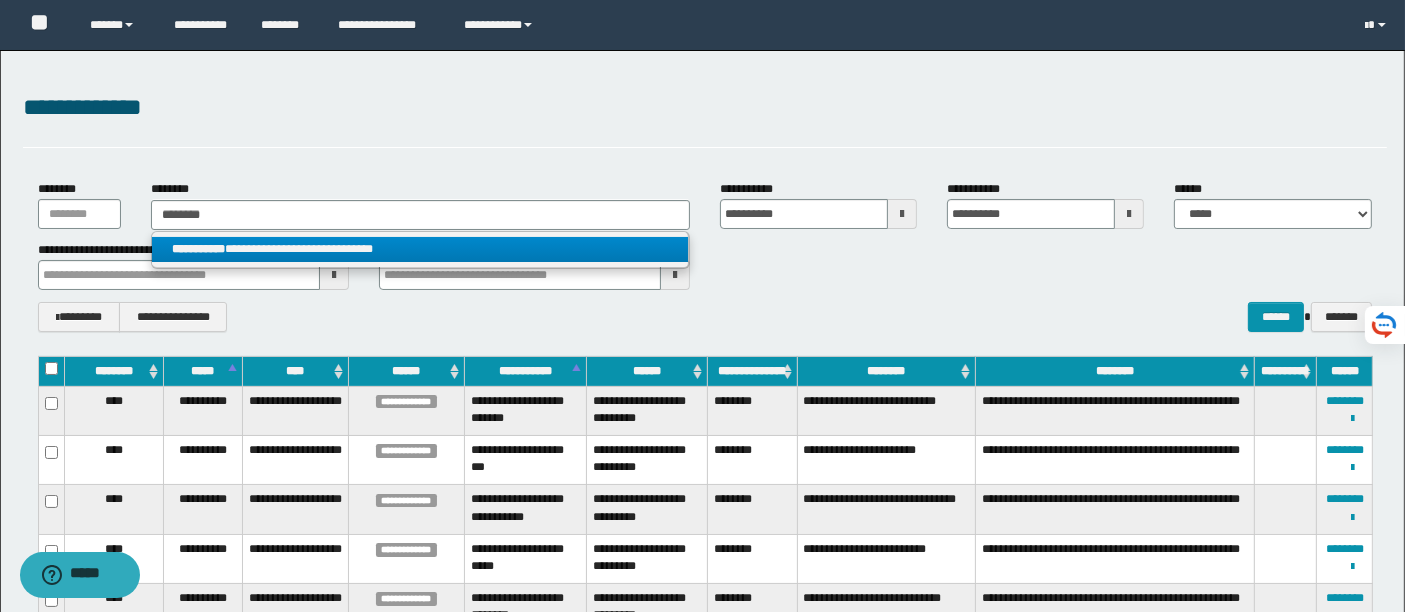 click on "**********" at bounding box center [420, 249] 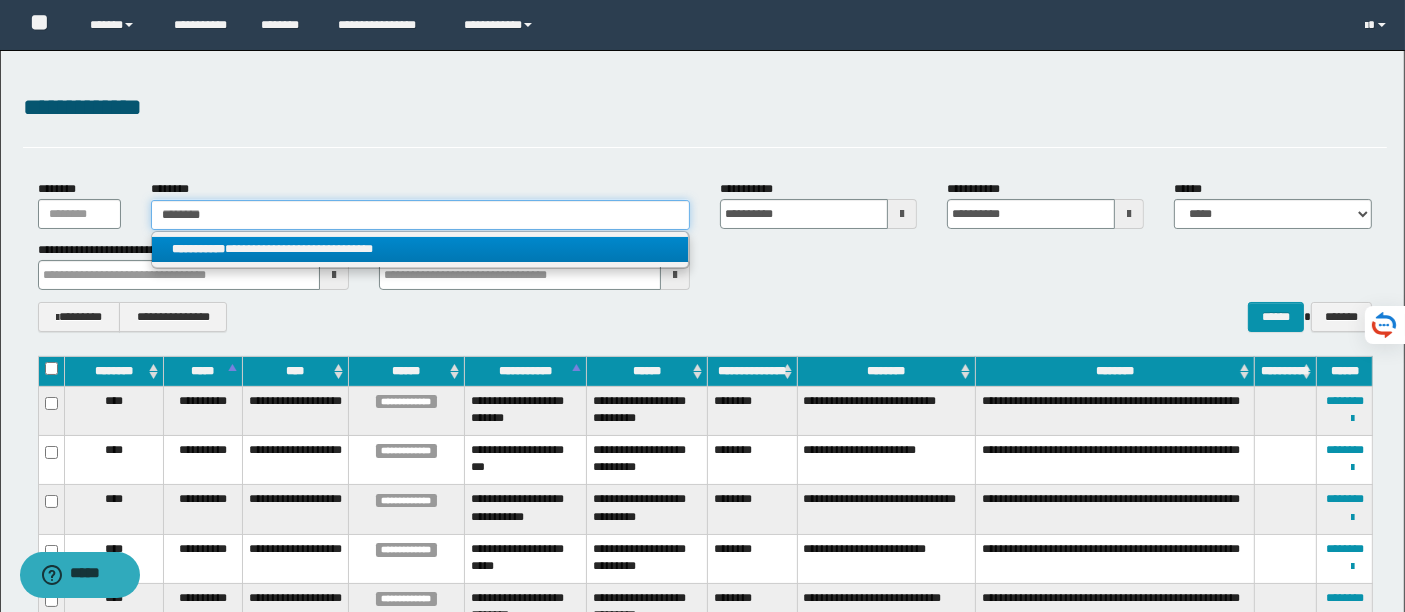 type 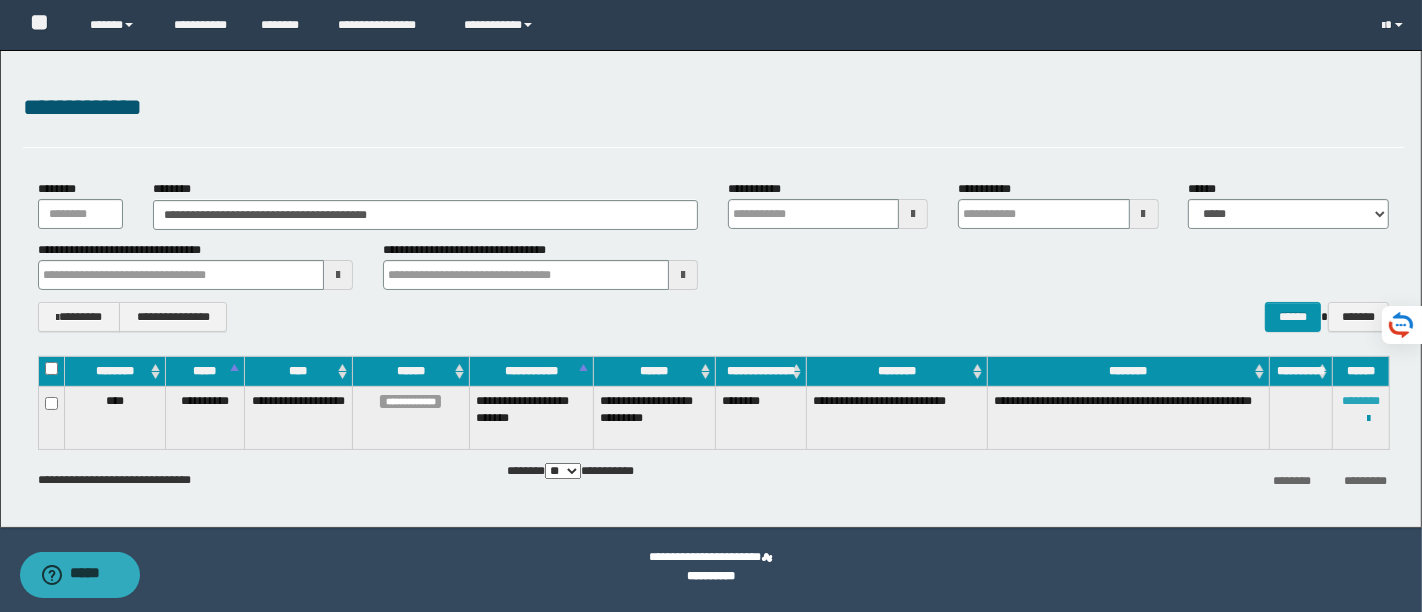 click on "********" at bounding box center (1361, 401) 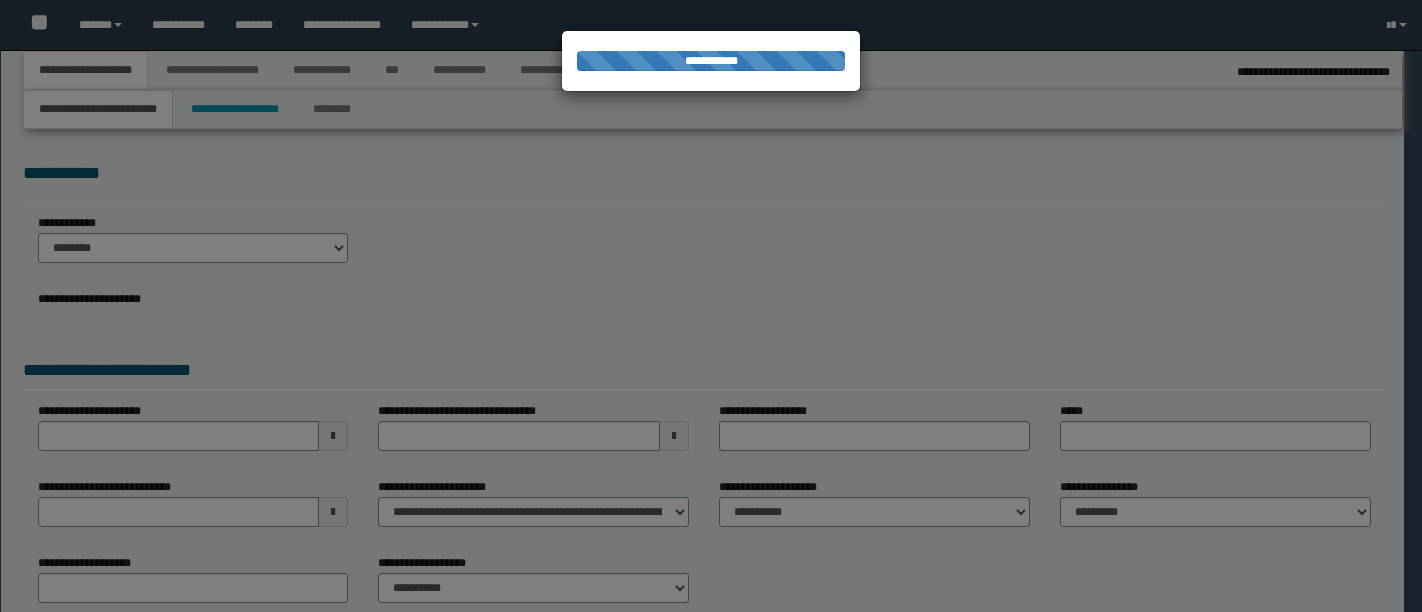 scroll, scrollTop: 0, scrollLeft: 0, axis: both 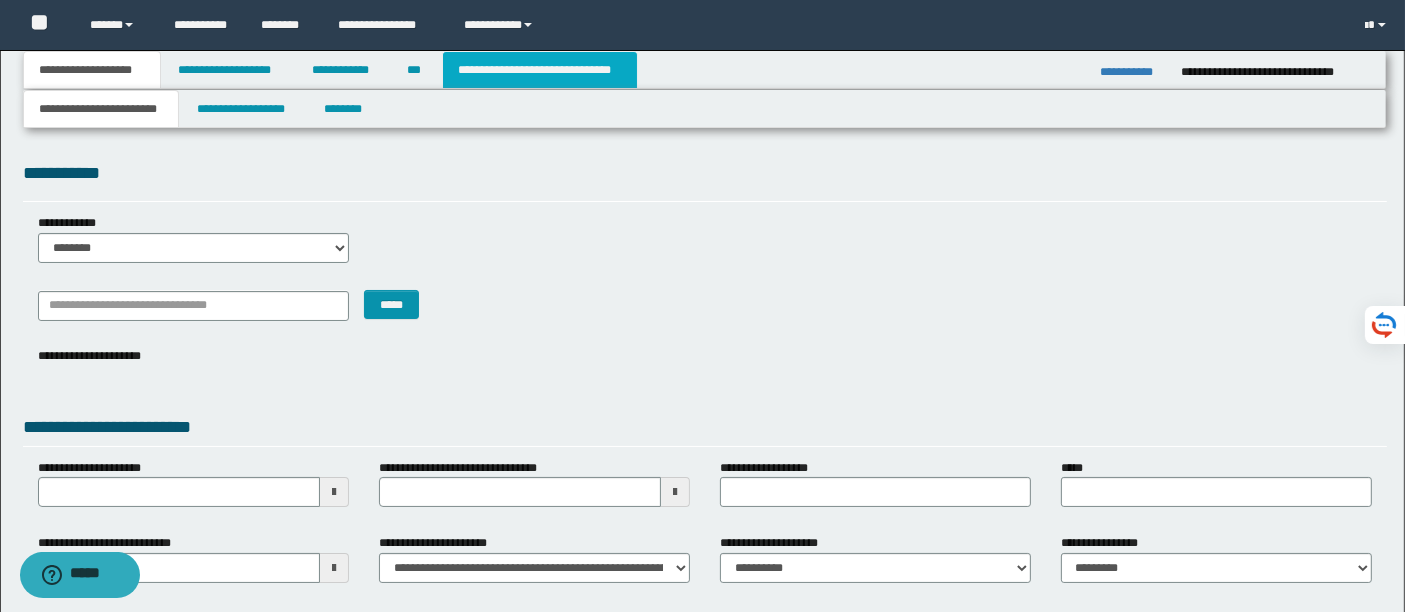 click on "**********" at bounding box center (540, 70) 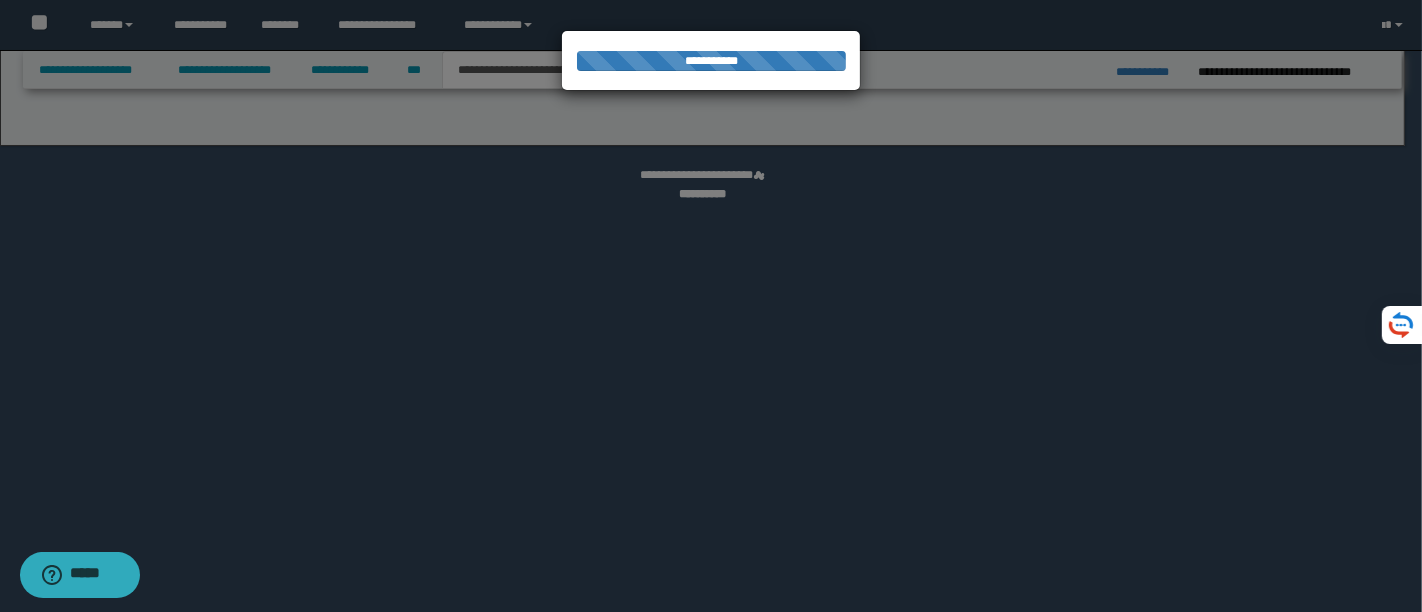 select on "*" 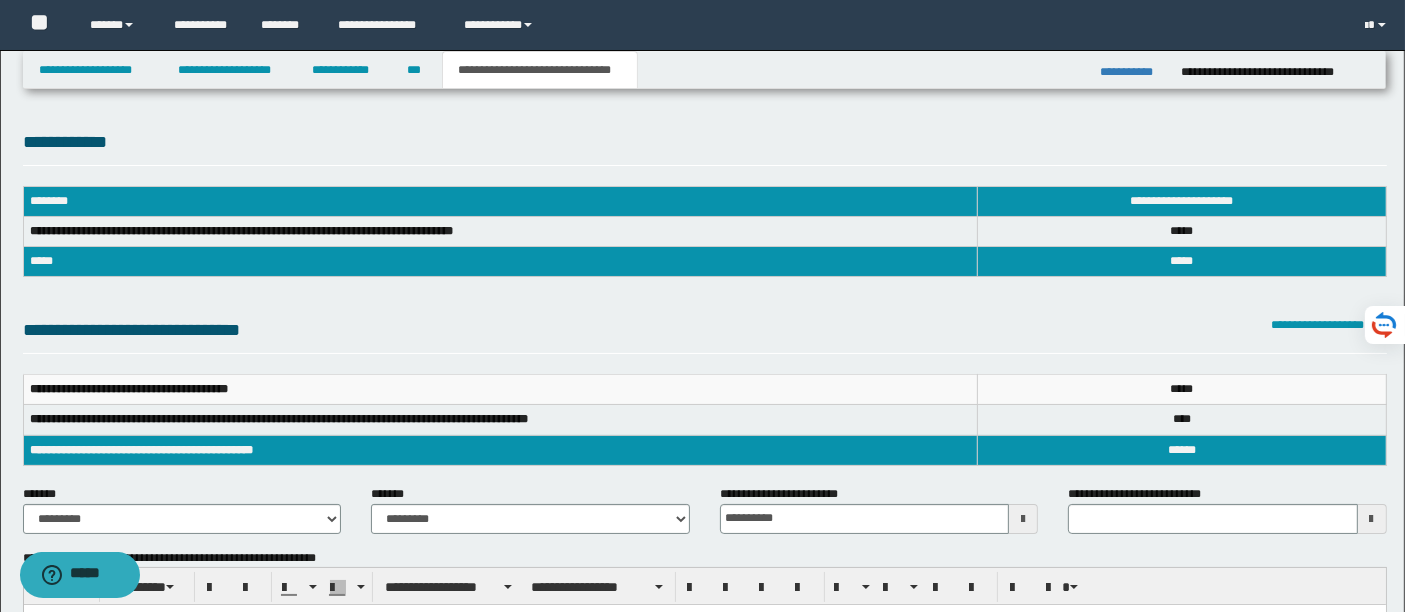 scroll, scrollTop: 0, scrollLeft: 0, axis: both 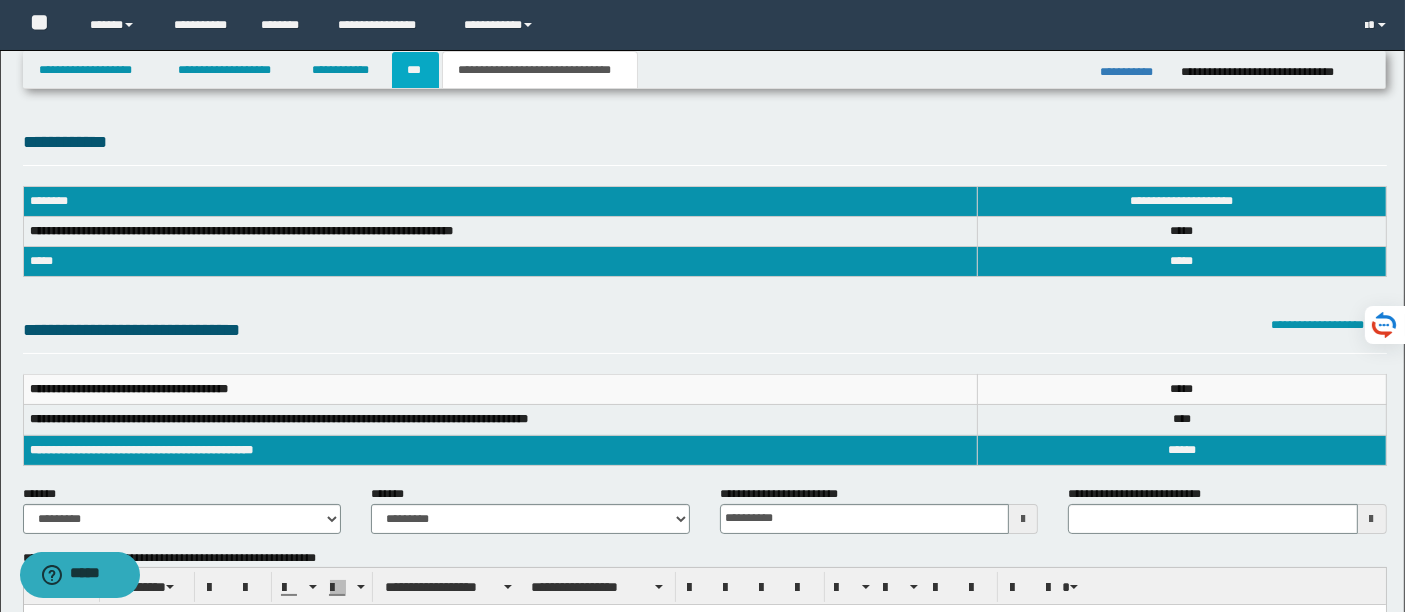 click on "***" at bounding box center (415, 70) 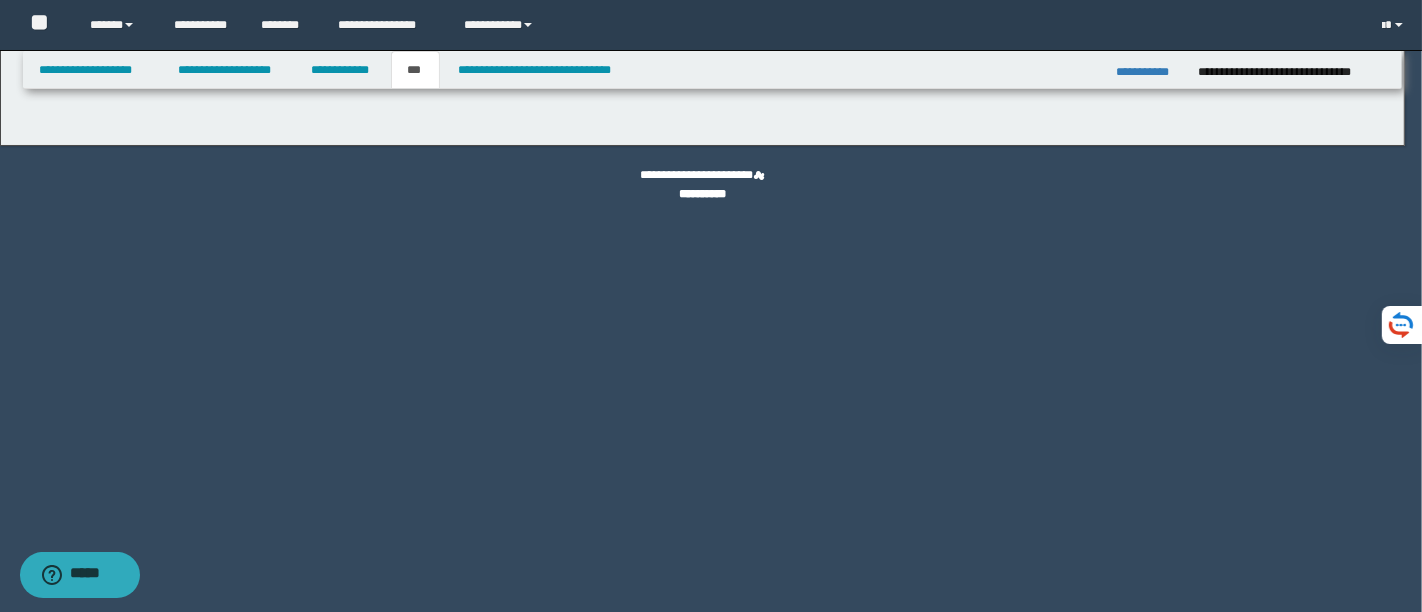 select on "*" 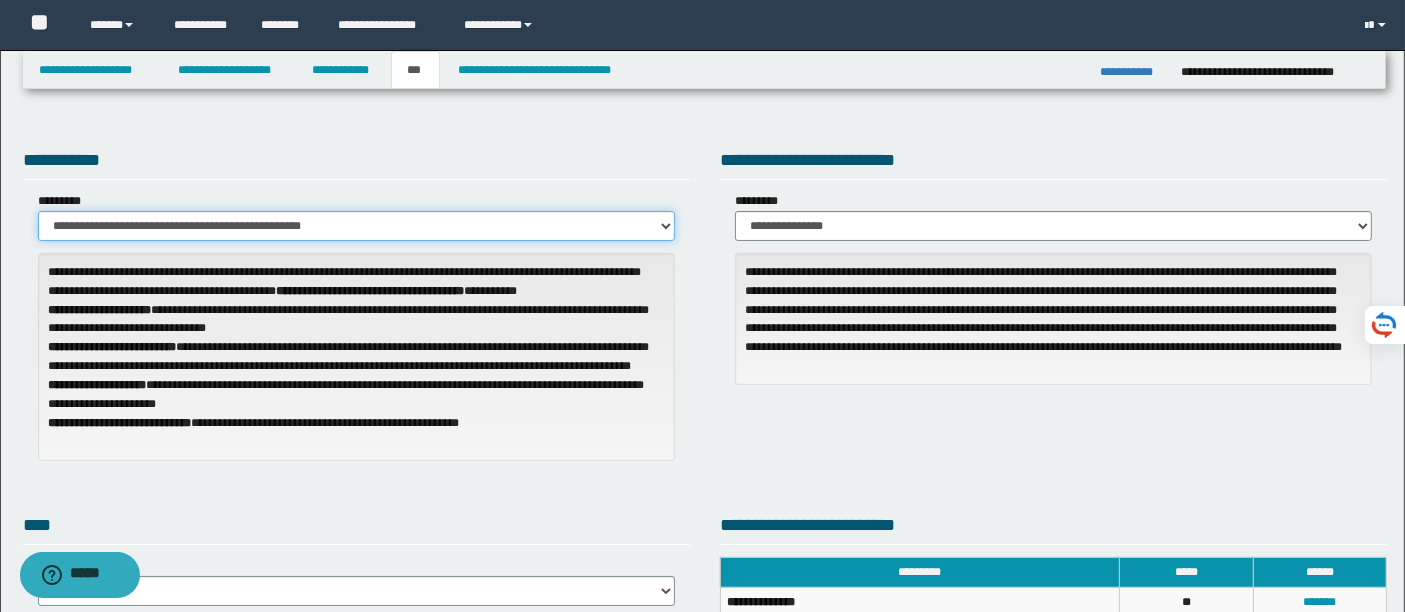 click on "**********" at bounding box center [356, 226] 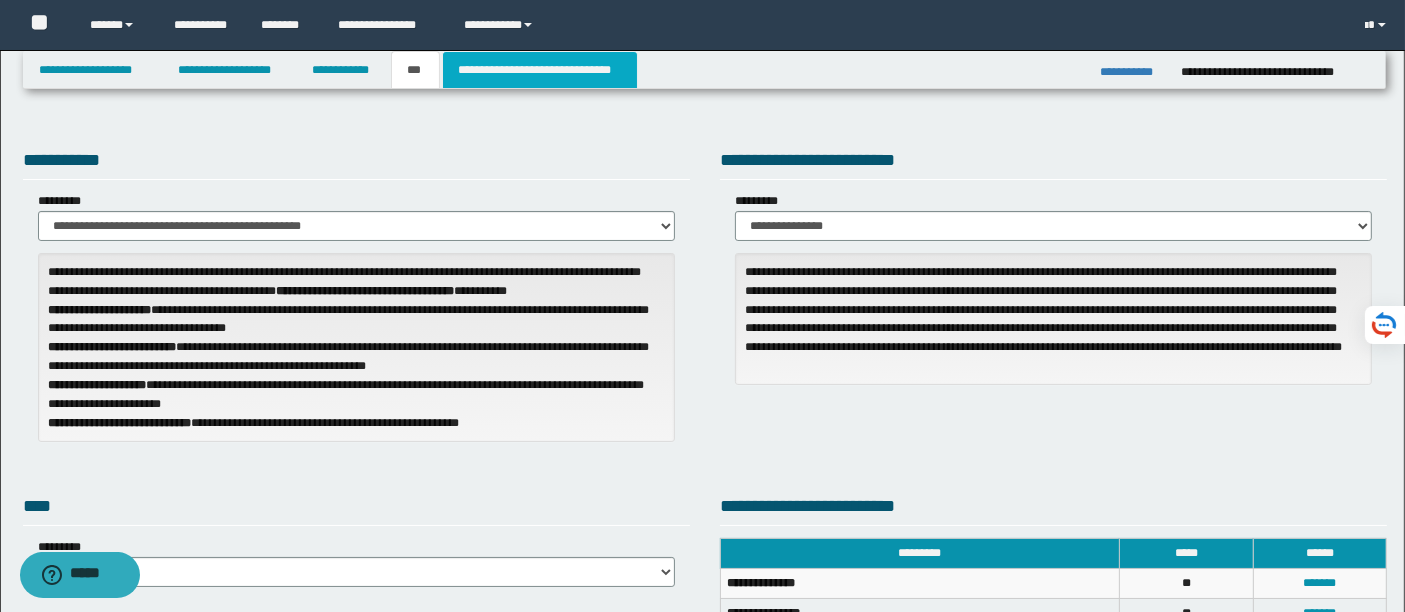 click on "**********" at bounding box center (540, 70) 